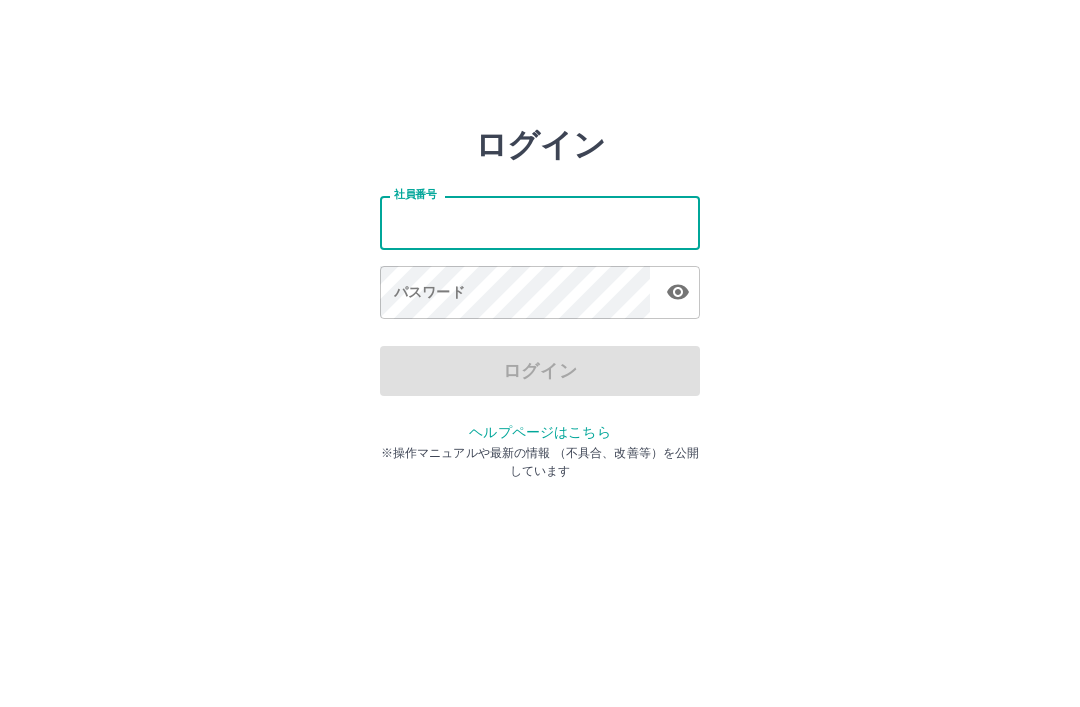 scroll, scrollTop: 0, scrollLeft: 0, axis: both 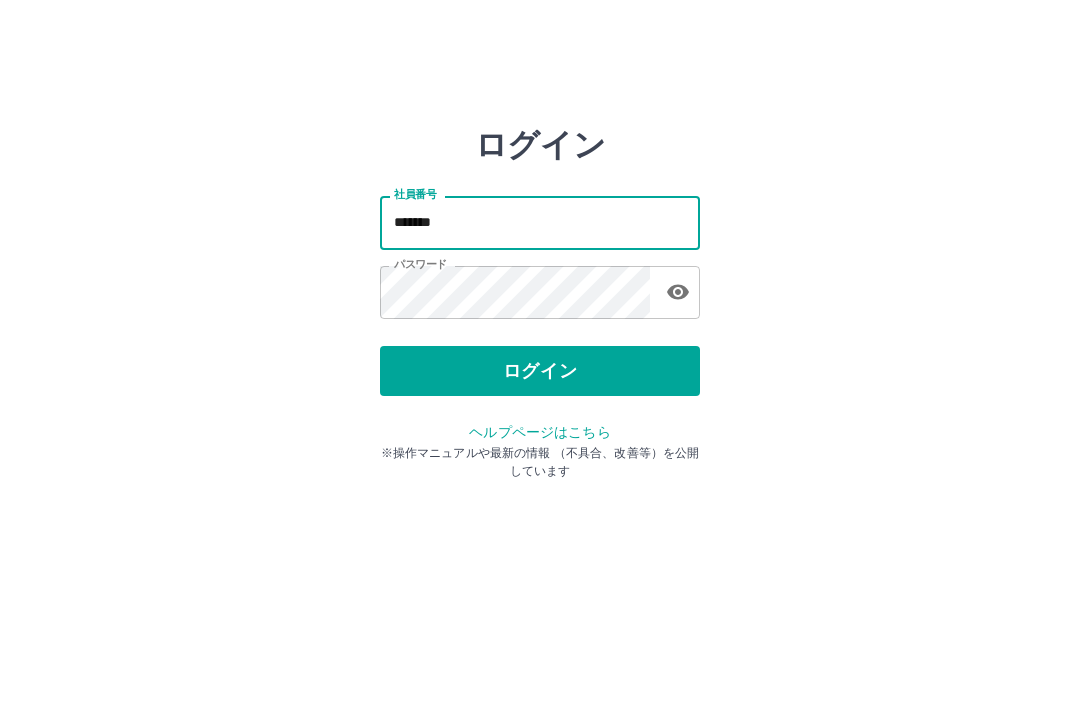 click on "*******" at bounding box center [540, 222] 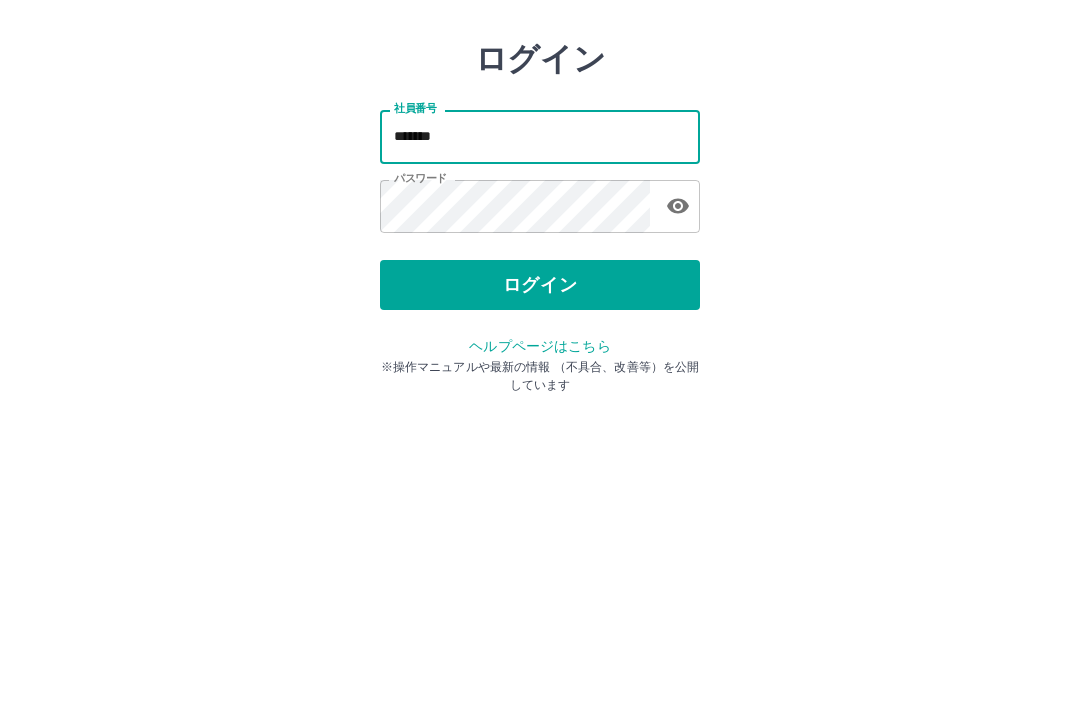type on "*******" 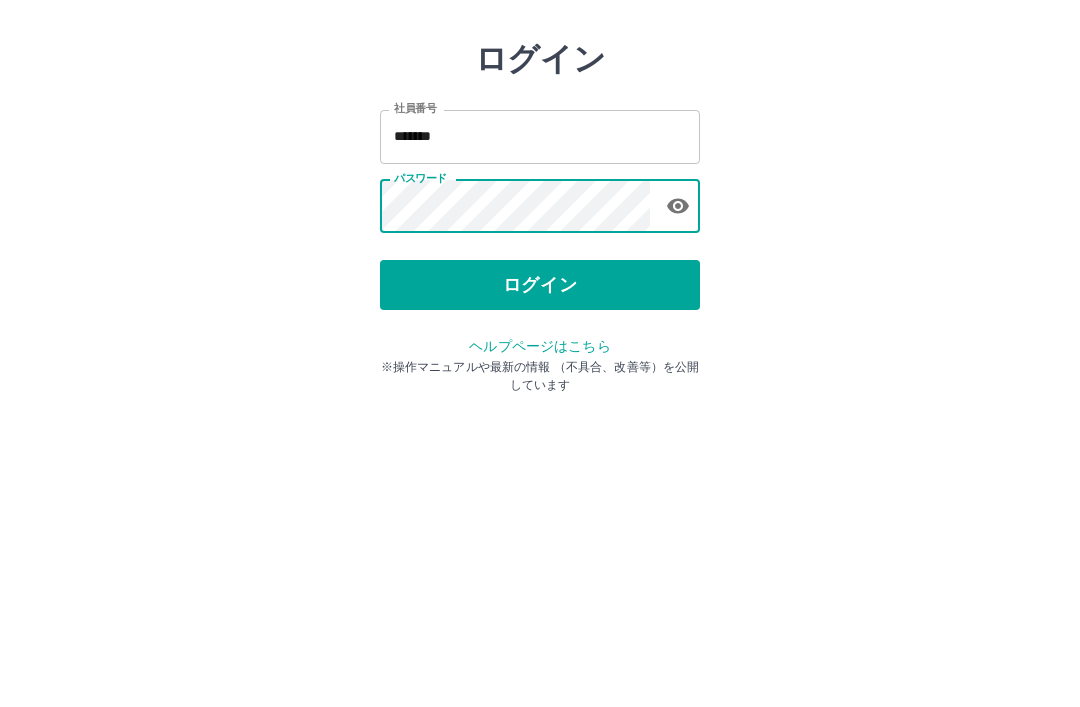 click on "ログイン" at bounding box center (540, 371) 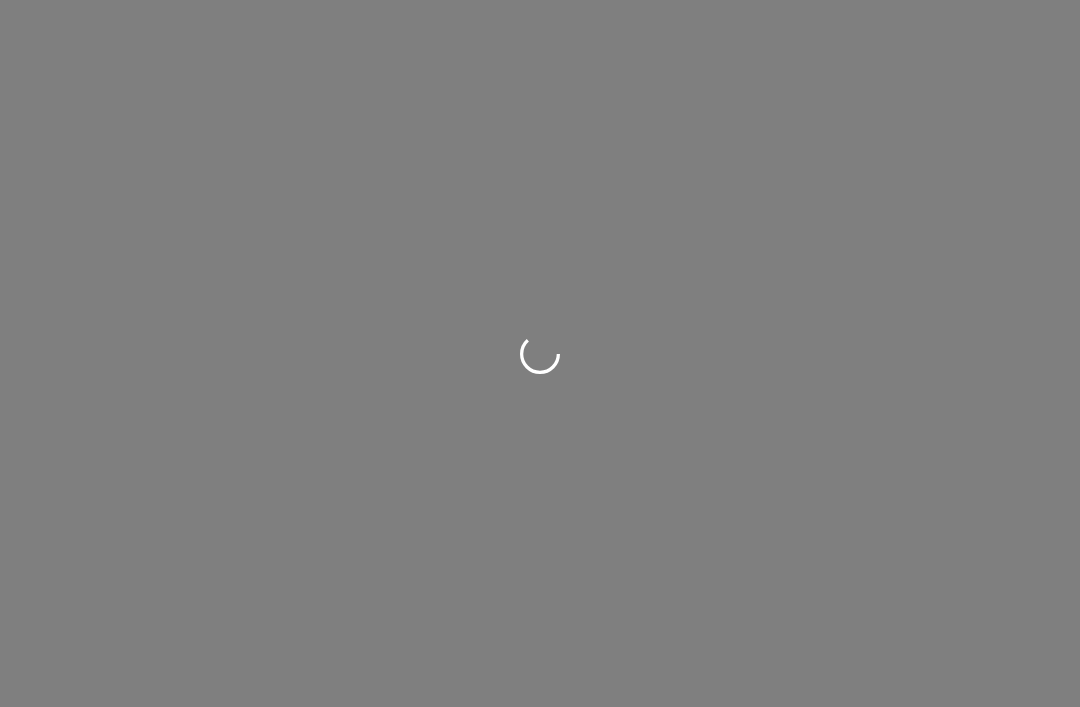 scroll, scrollTop: 0, scrollLeft: 0, axis: both 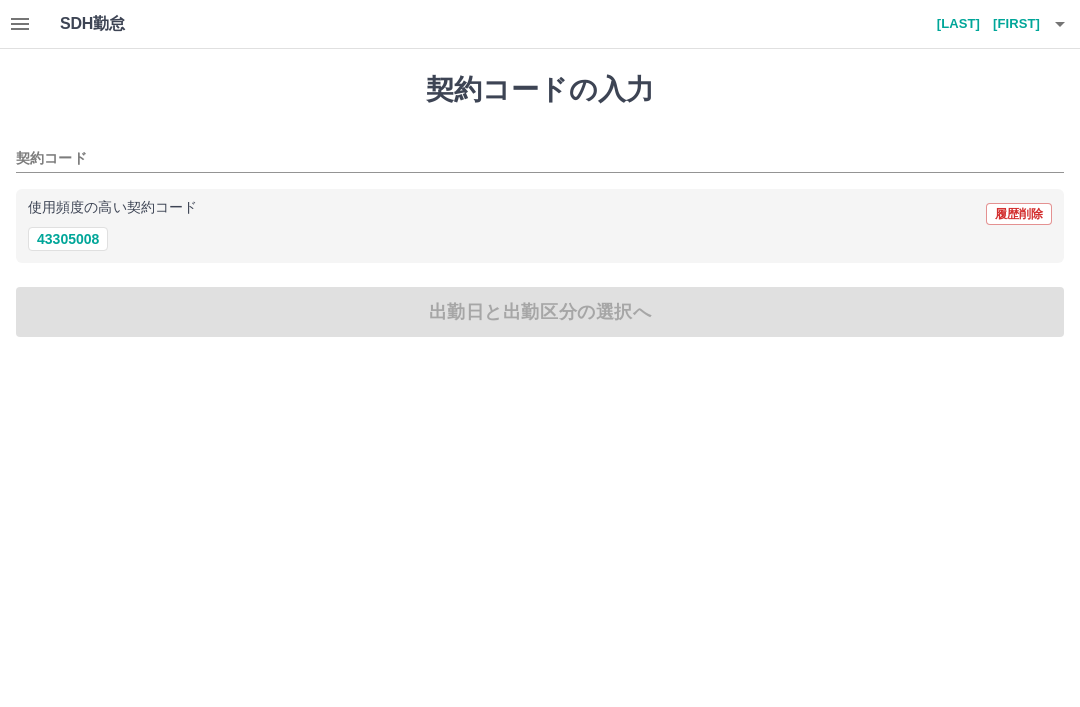 click on "使用頻度の高い契約コード 履歴削除 43305008" at bounding box center [540, 226] 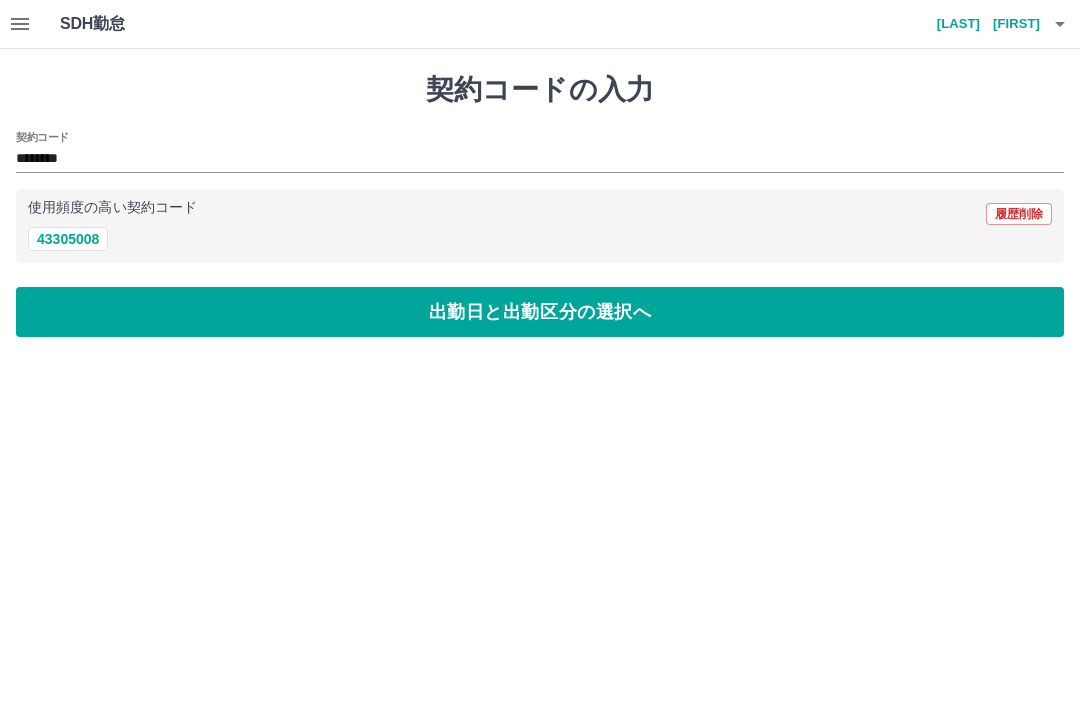 type on "********" 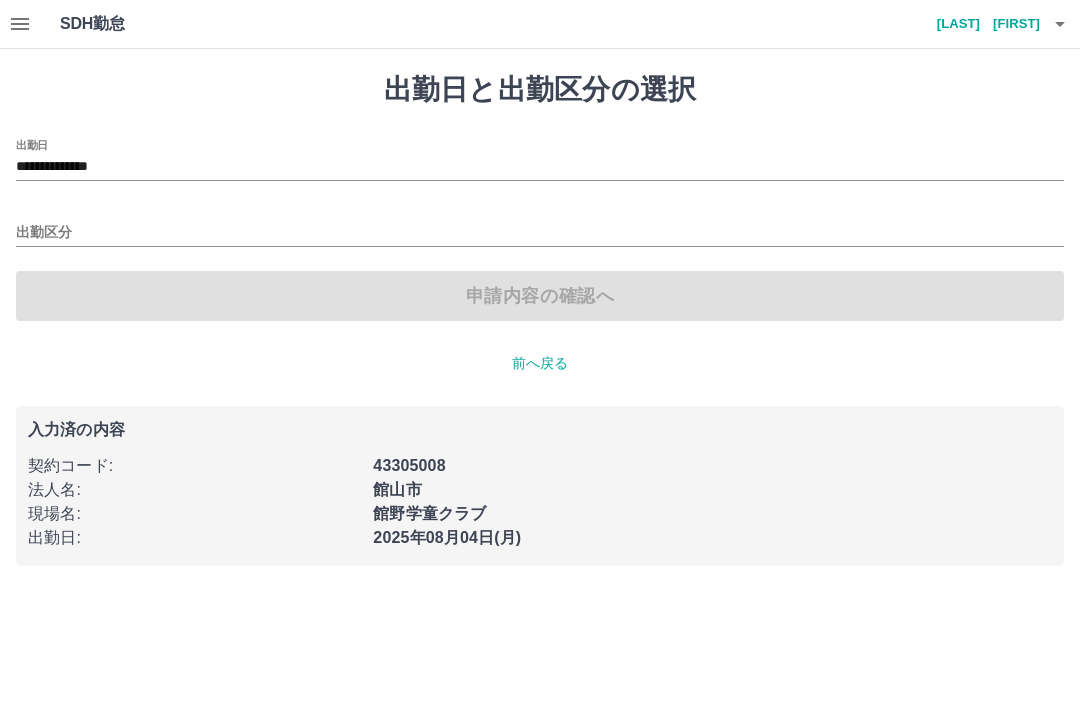 click on "**********" at bounding box center [540, 167] 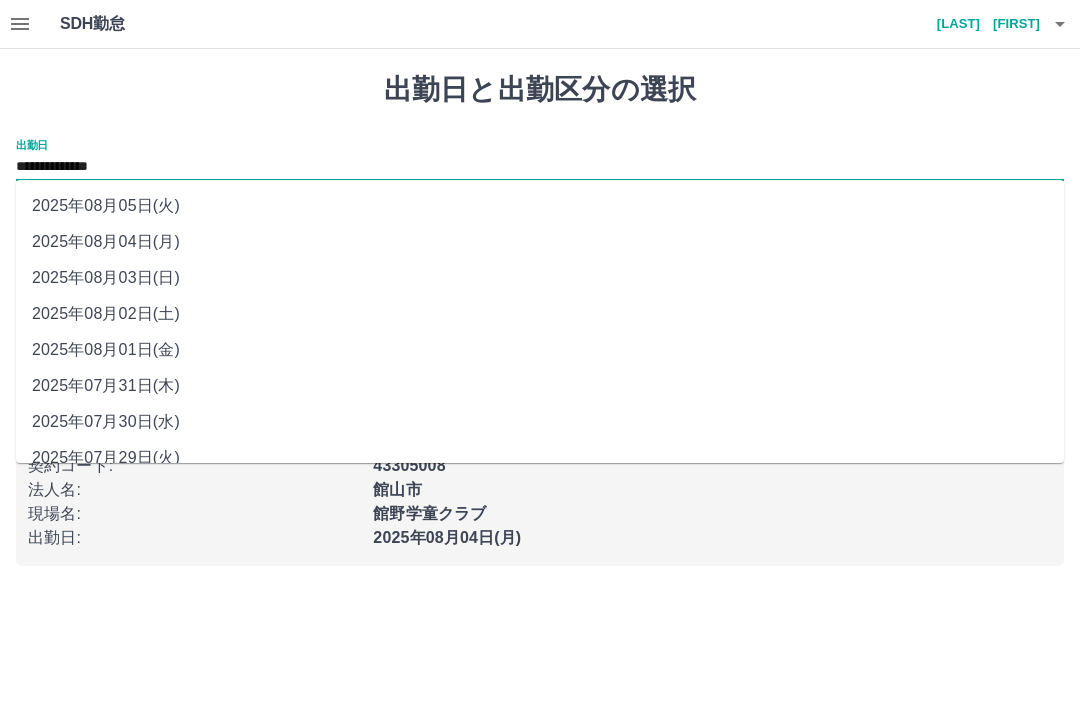 click on "2025年08月02日(土)" at bounding box center [540, 314] 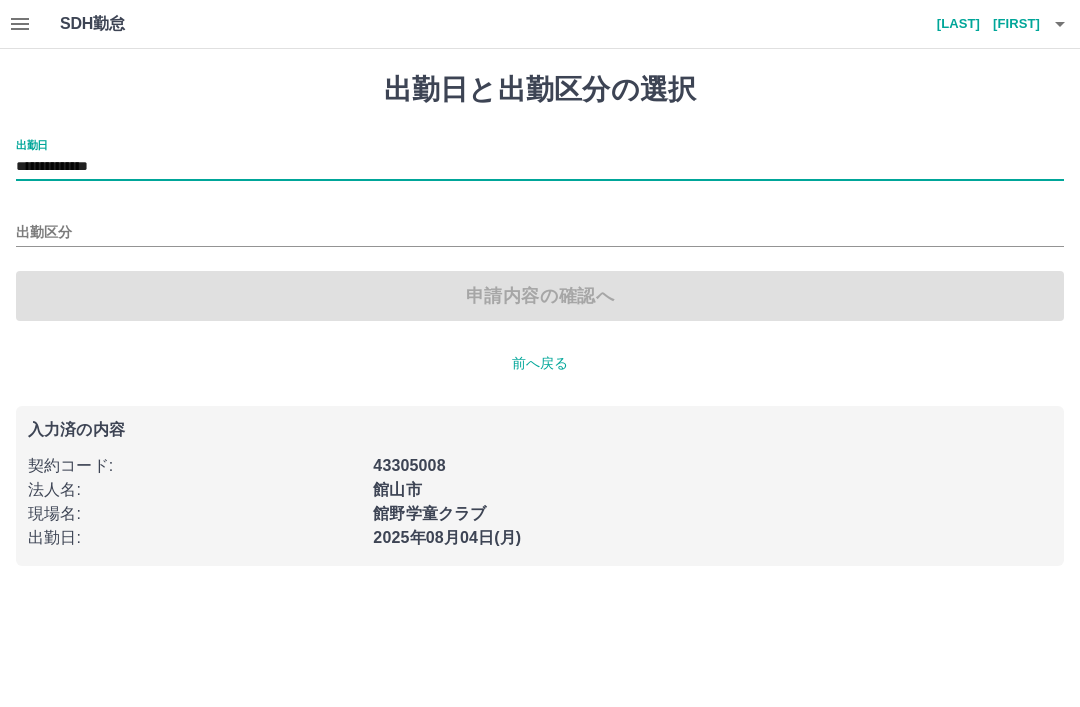 click on "出勤区分" at bounding box center (540, 233) 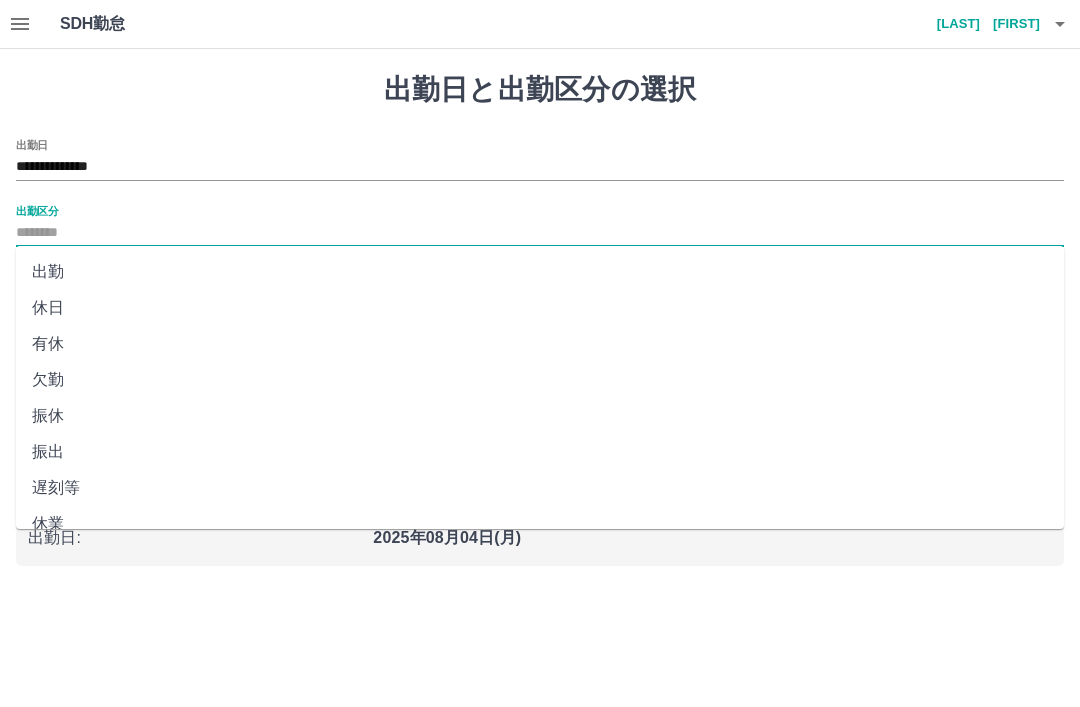click on "休日" at bounding box center [540, 308] 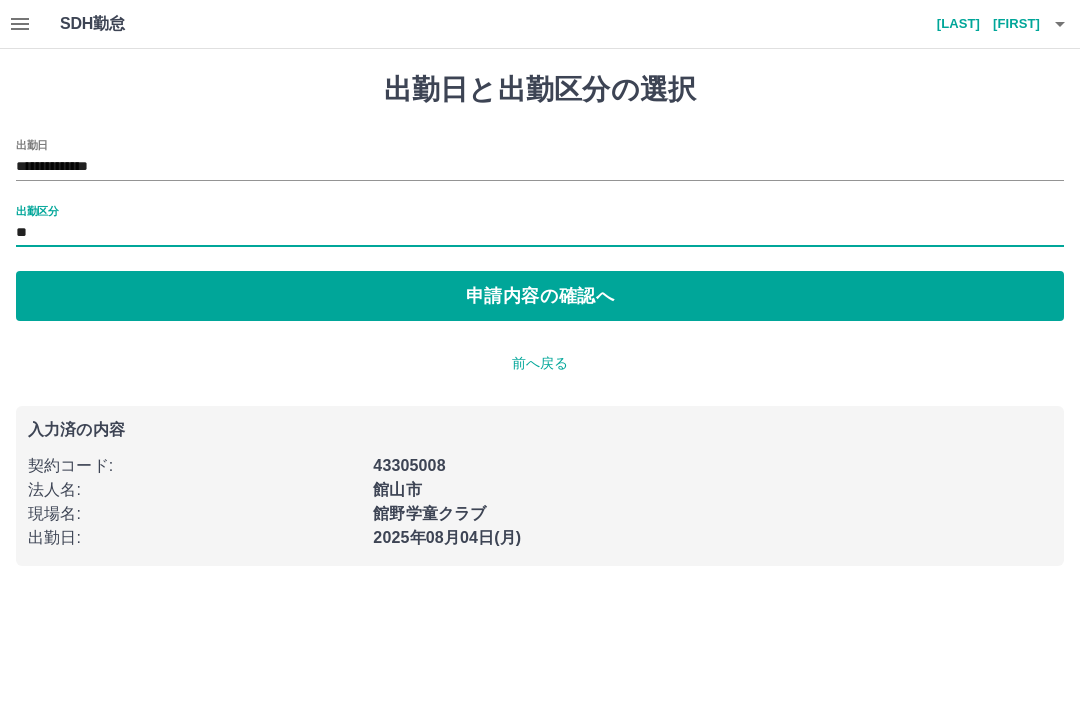 type on "**" 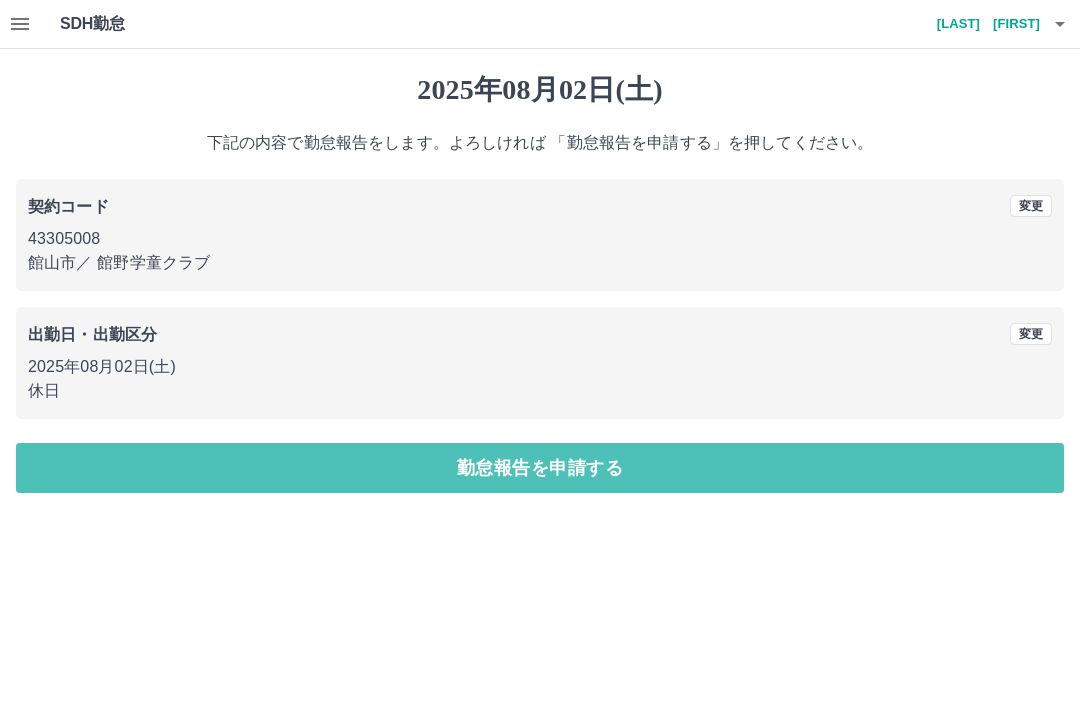click on "勤怠報告を申請する" at bounding box center (540, 468) 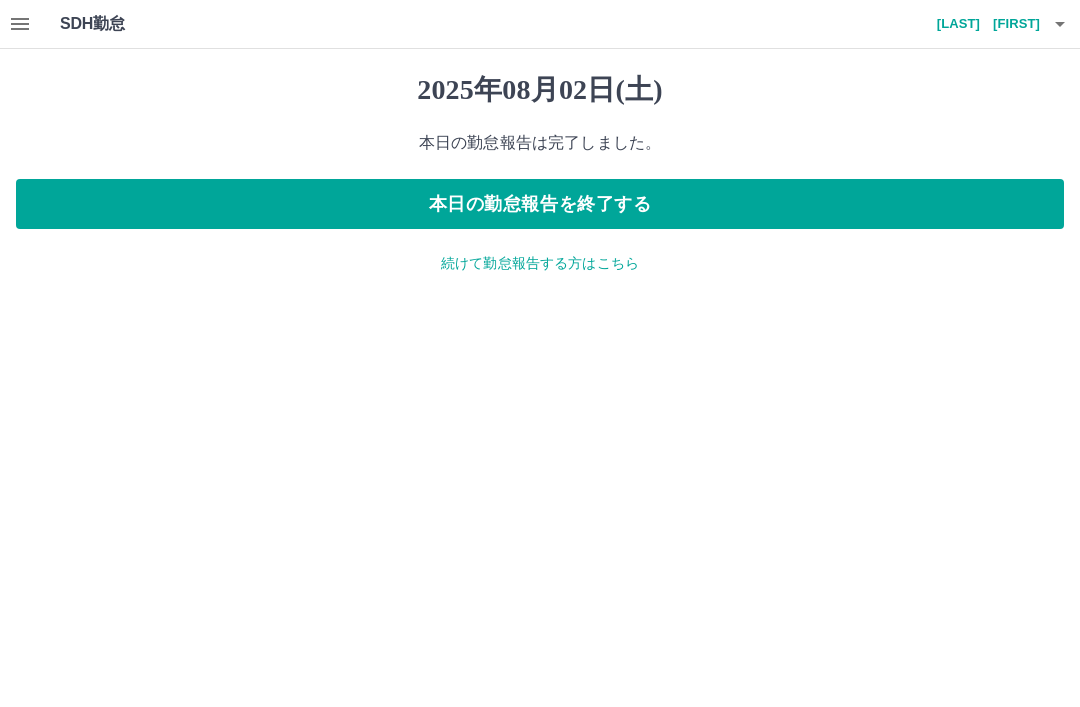 click at bounding box center (20, 24) 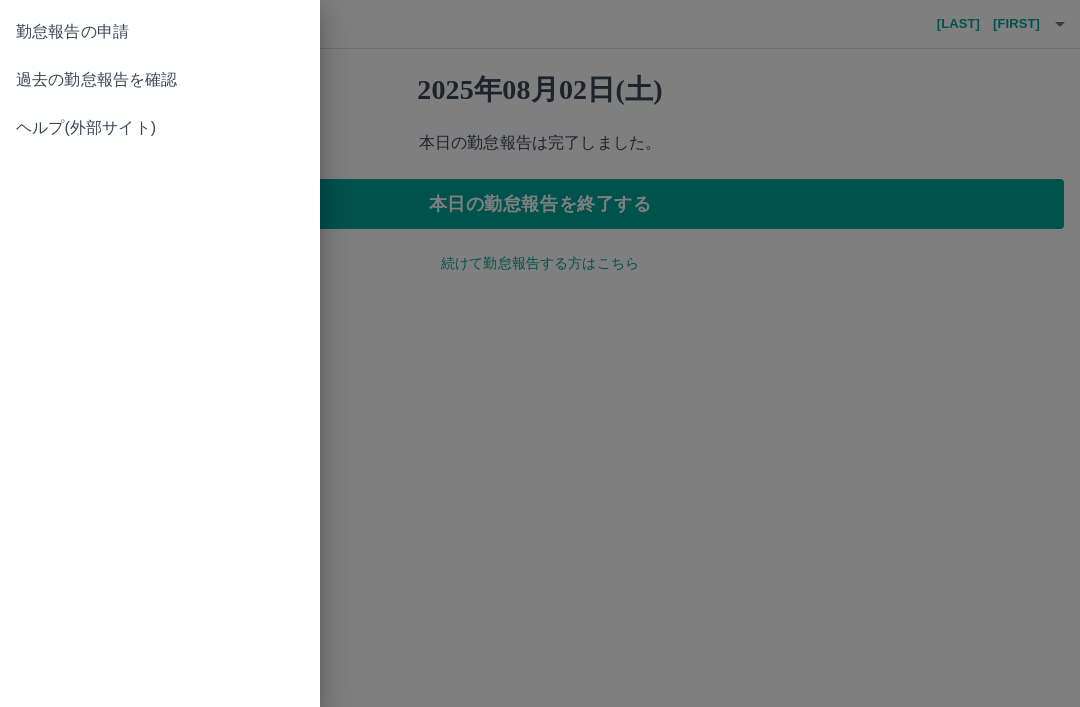 click on "勤怠報告の申請" at bounding box center [160, 32] 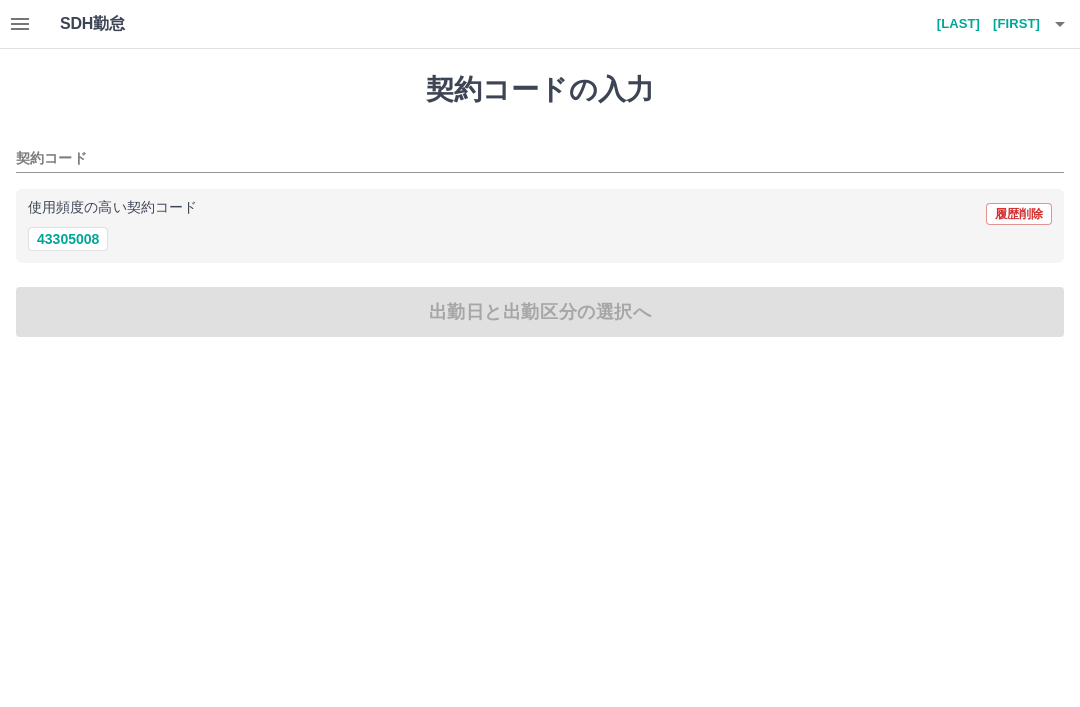 click on "43305008" at bounding box center (68, 239) 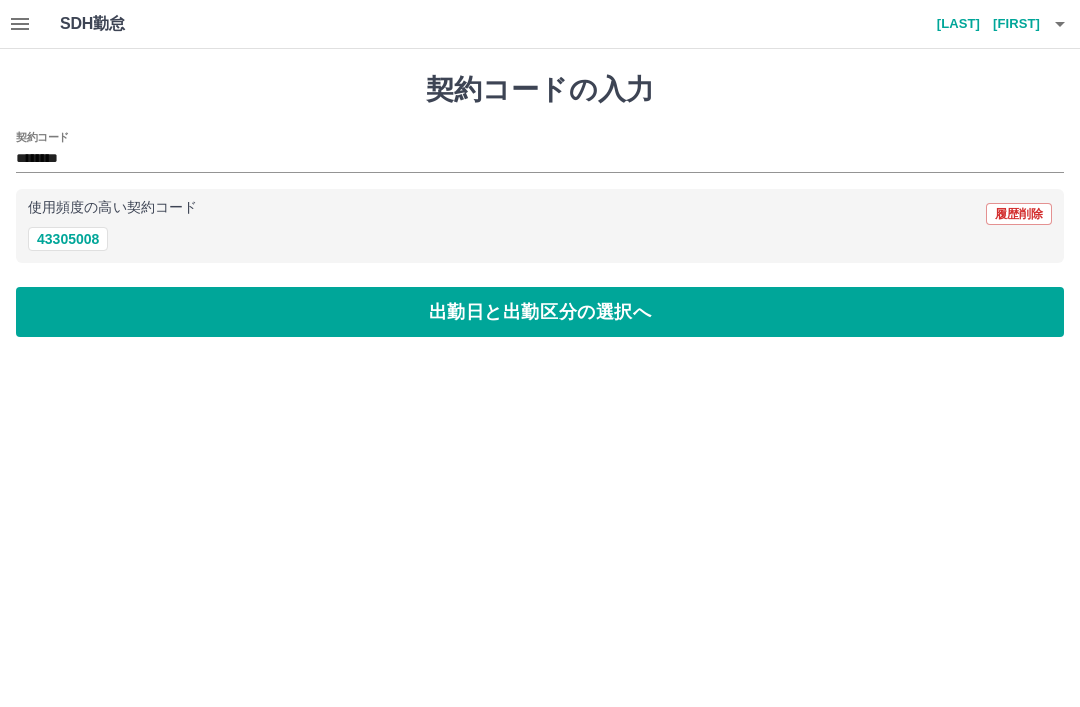 click on "出勤日と出勤区分の選択へ" at bounding box center (540, 312) 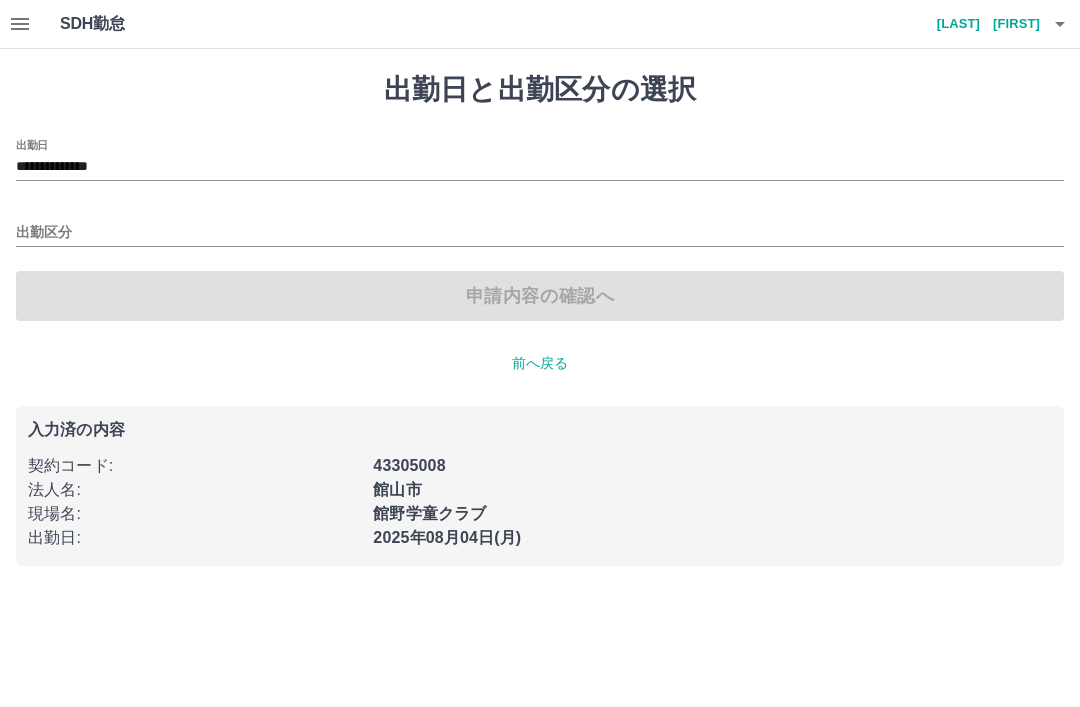 click on "**********" at bounding box center (540, 167) 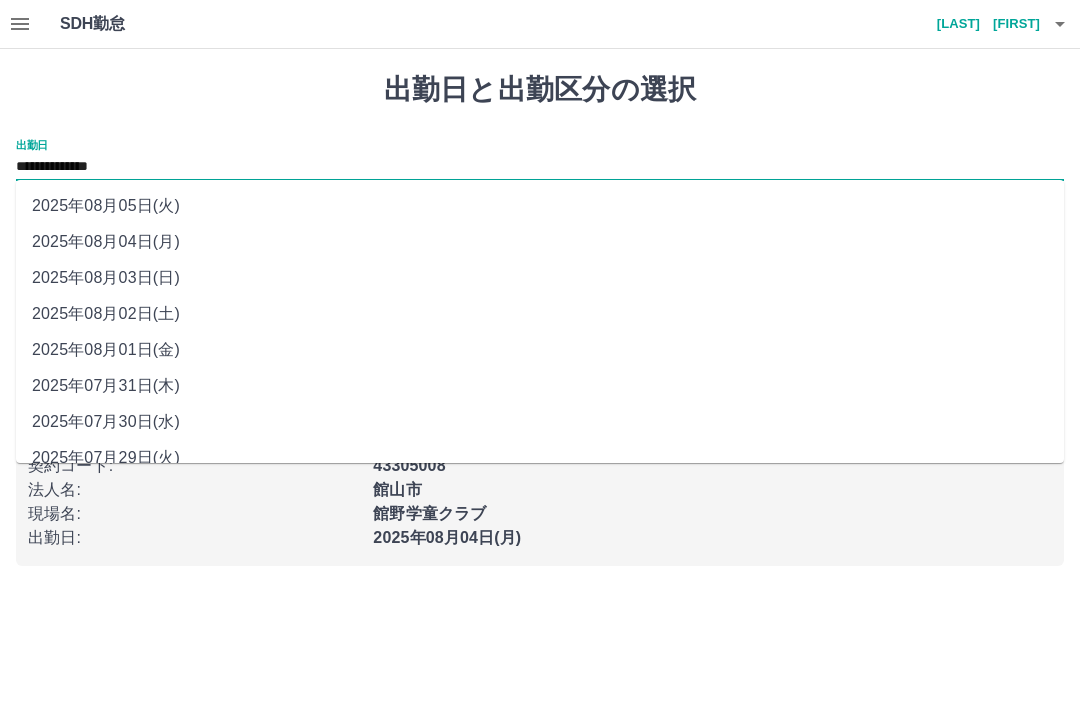 click on "2025年08月03日(日)" at bounding box center [540, 278] 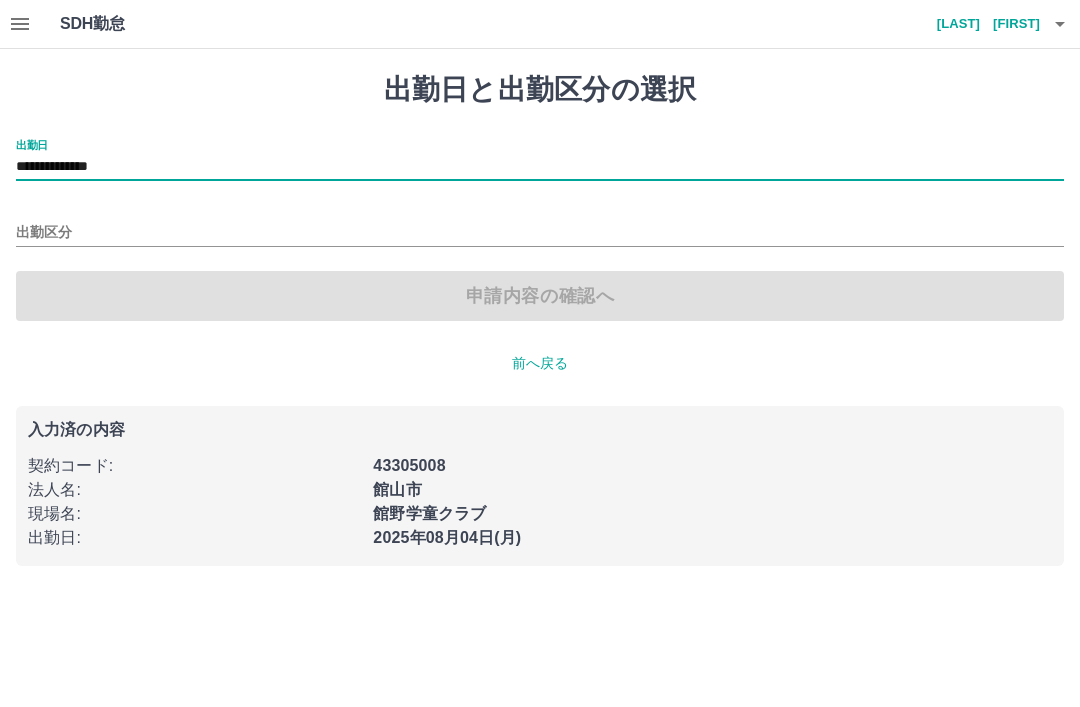 click on "出勤区分" at bounding box center [540, 233] 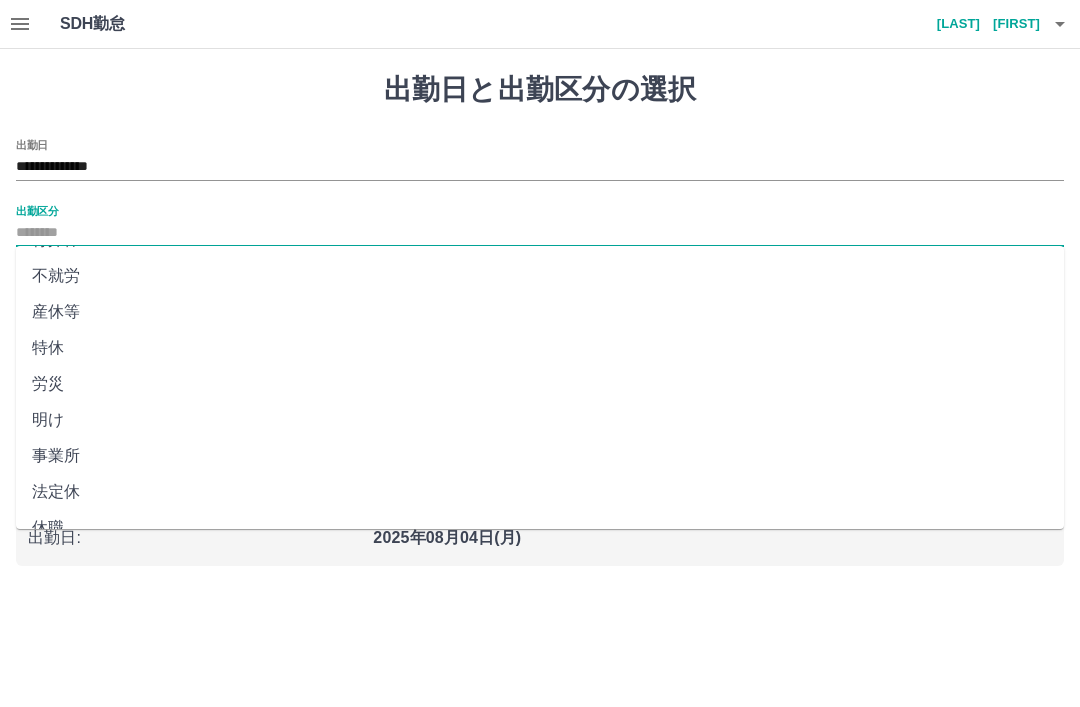 scroll, scrollTop: 356, scrollLeft: 0, axis: vertical 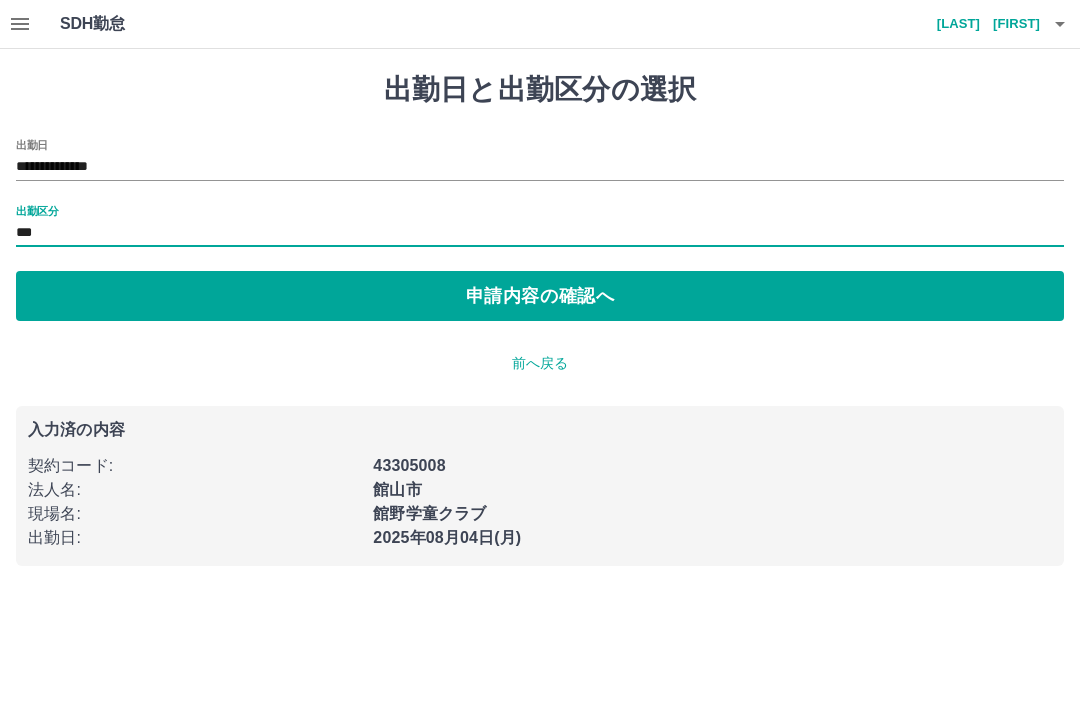 click on "申請内容の確認へ" at bounding box center [540, 296] 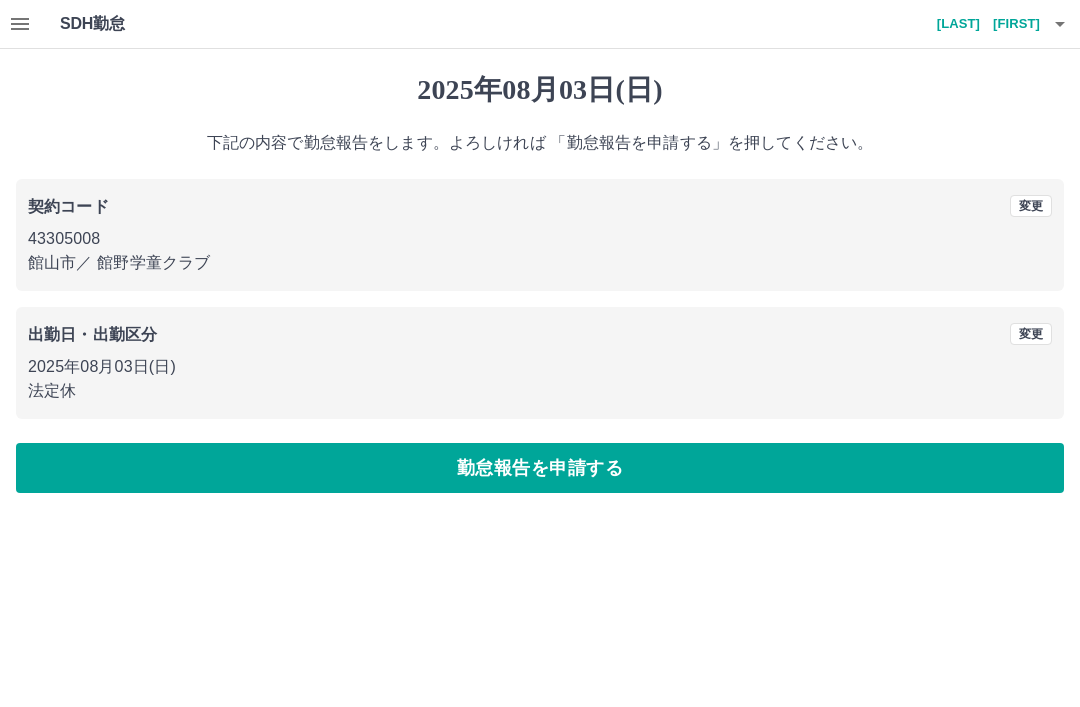 click on "勤怠報告を申請する" at bounding box center (540, 468) 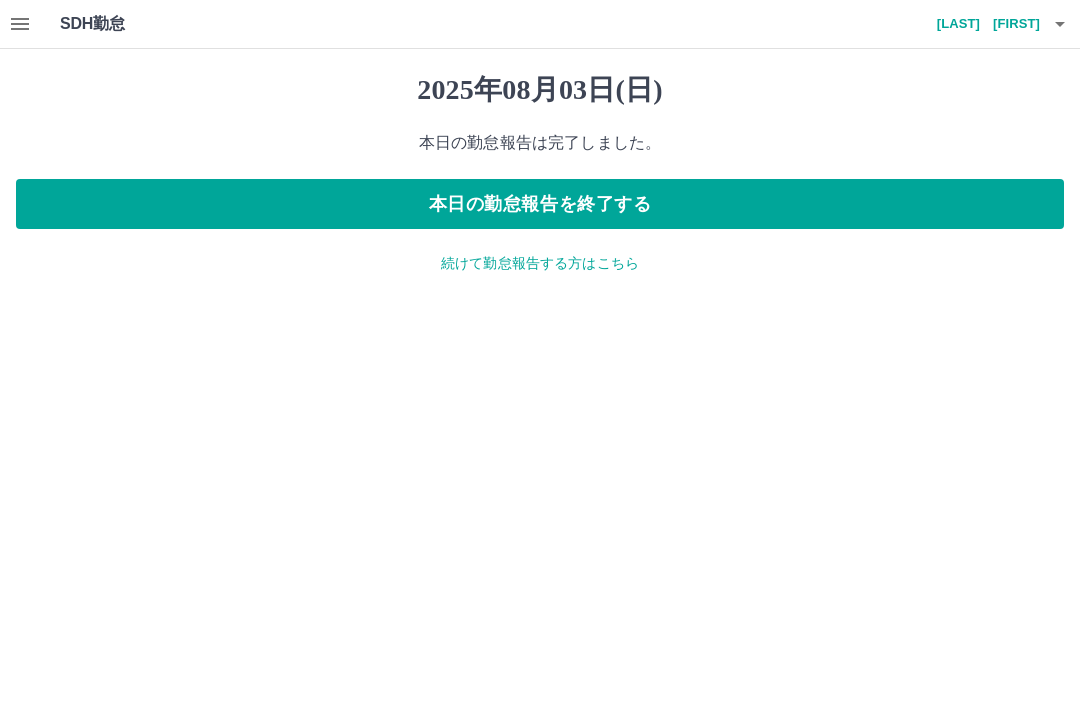 click 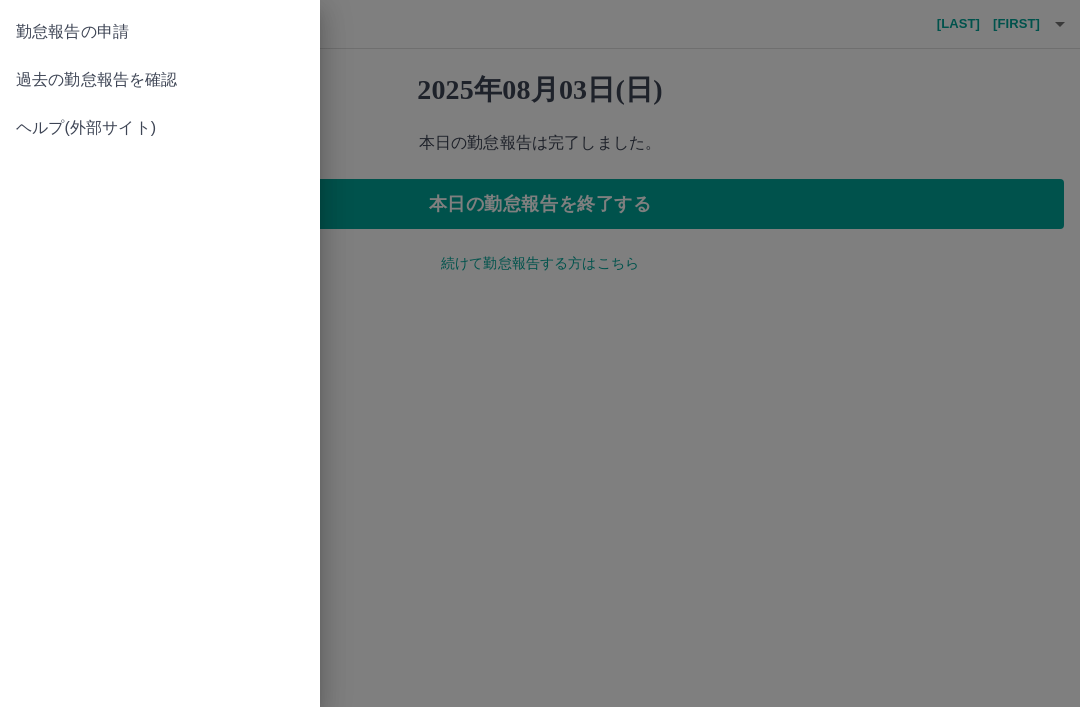 click on "勤怠報告の申請" at bounding box center (160, 32) 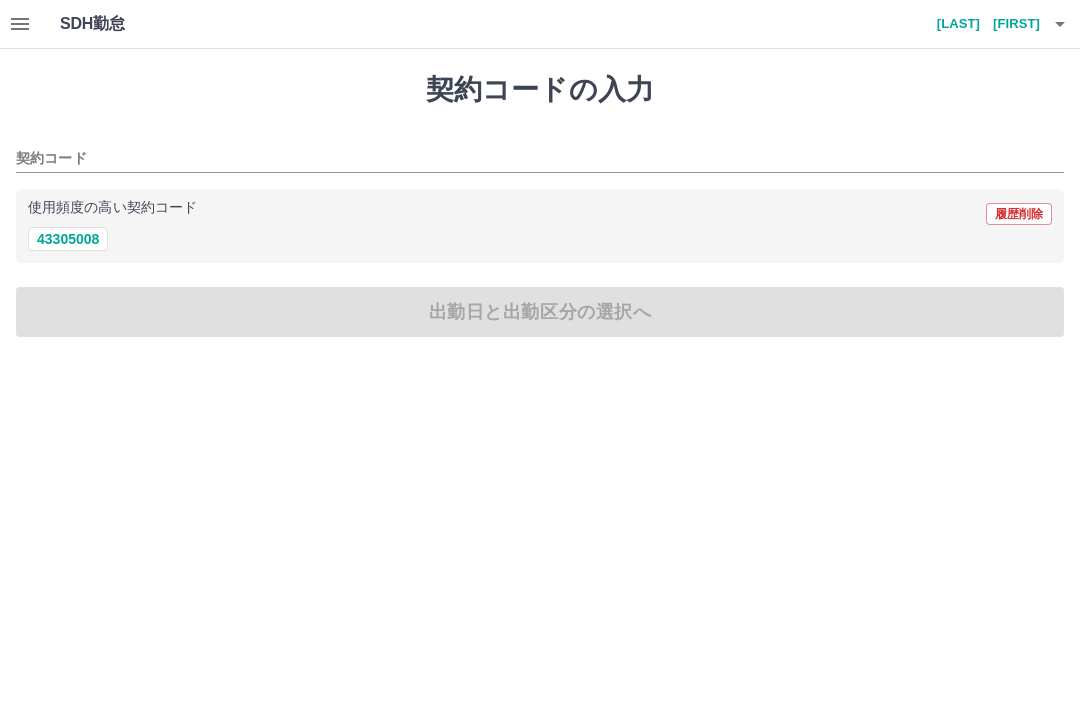 click on "43305008" at bounding box center (68, 239) 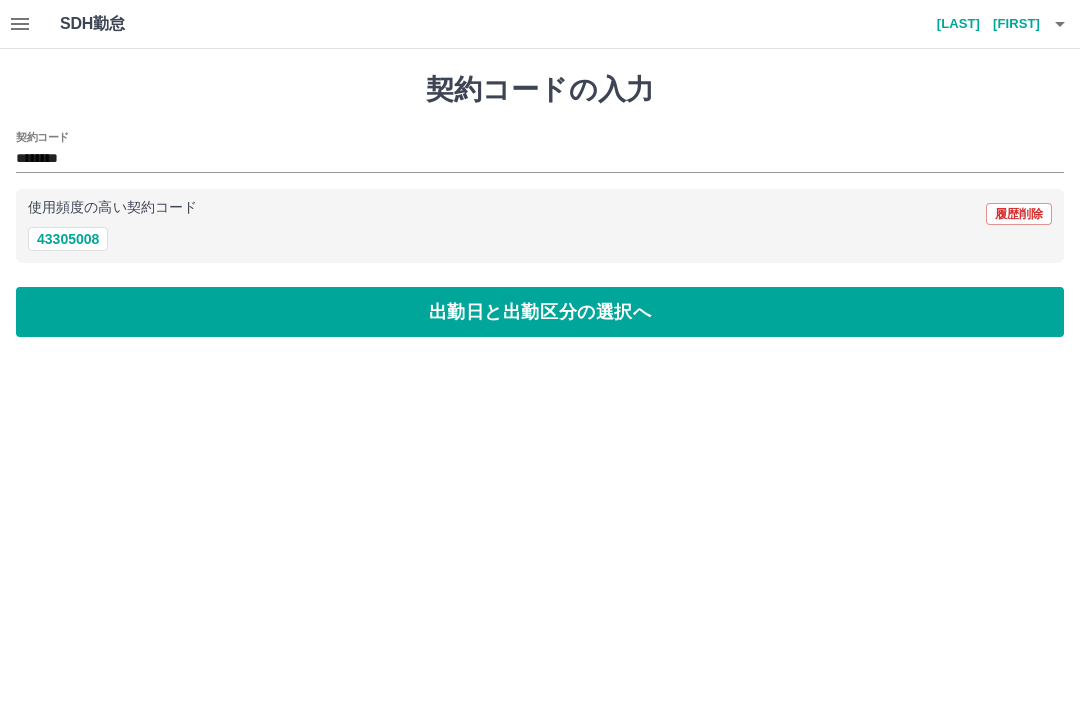 click on "出勤日と出勤区分の選択へ" at bounding box center [540, 312] 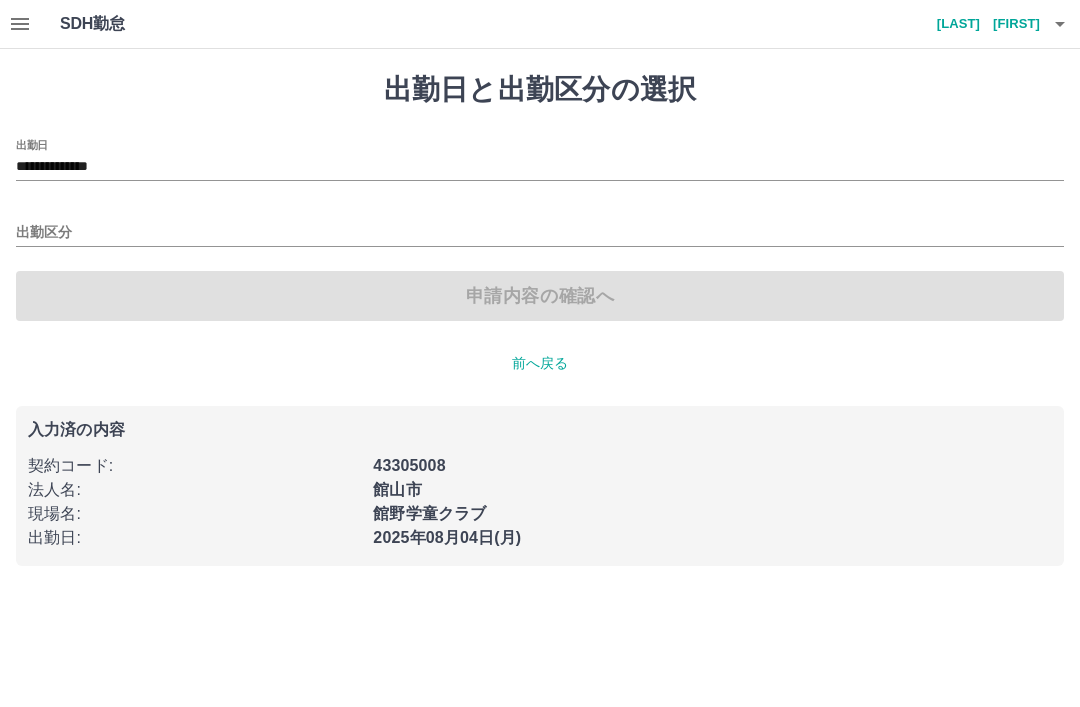 click on "出勤区分" at bounding box center (540, 233) 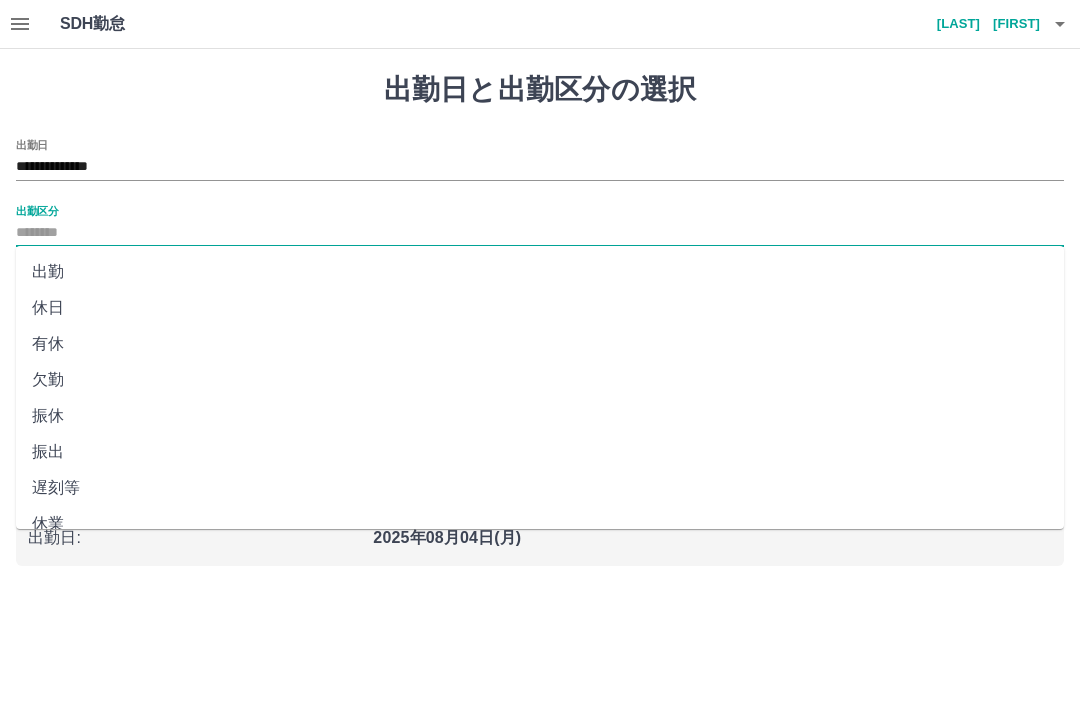 click on "出勤" at bounding box center [540, 272] 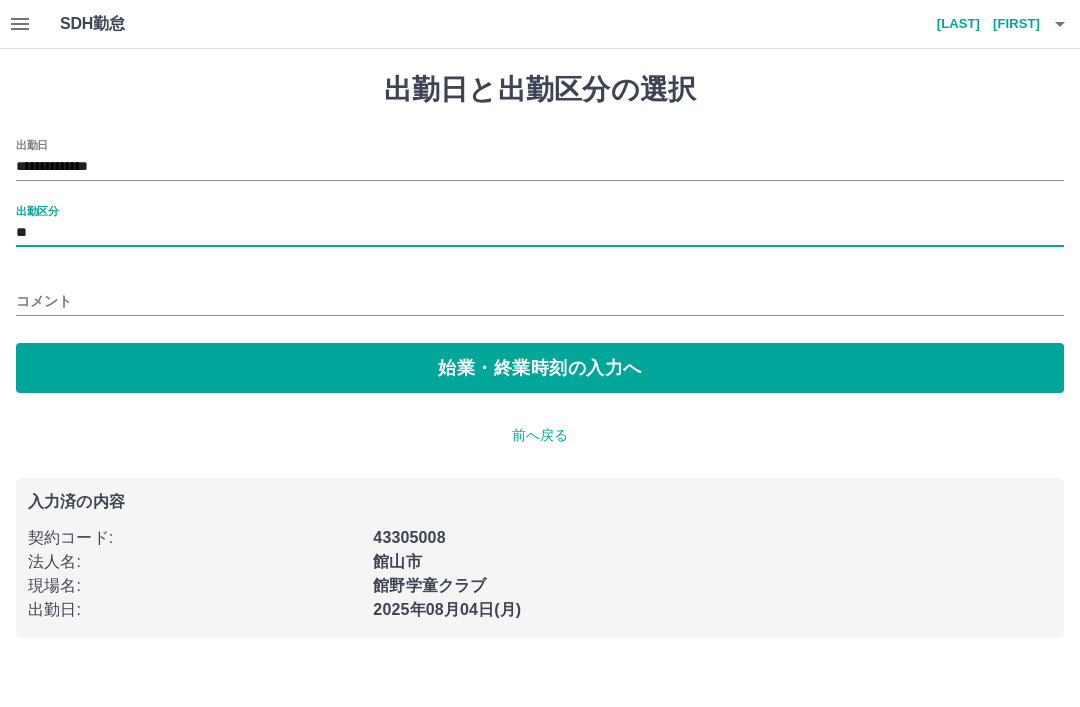 click on "始業・終業時刻の入力へ" at bounding box center [540, 368] 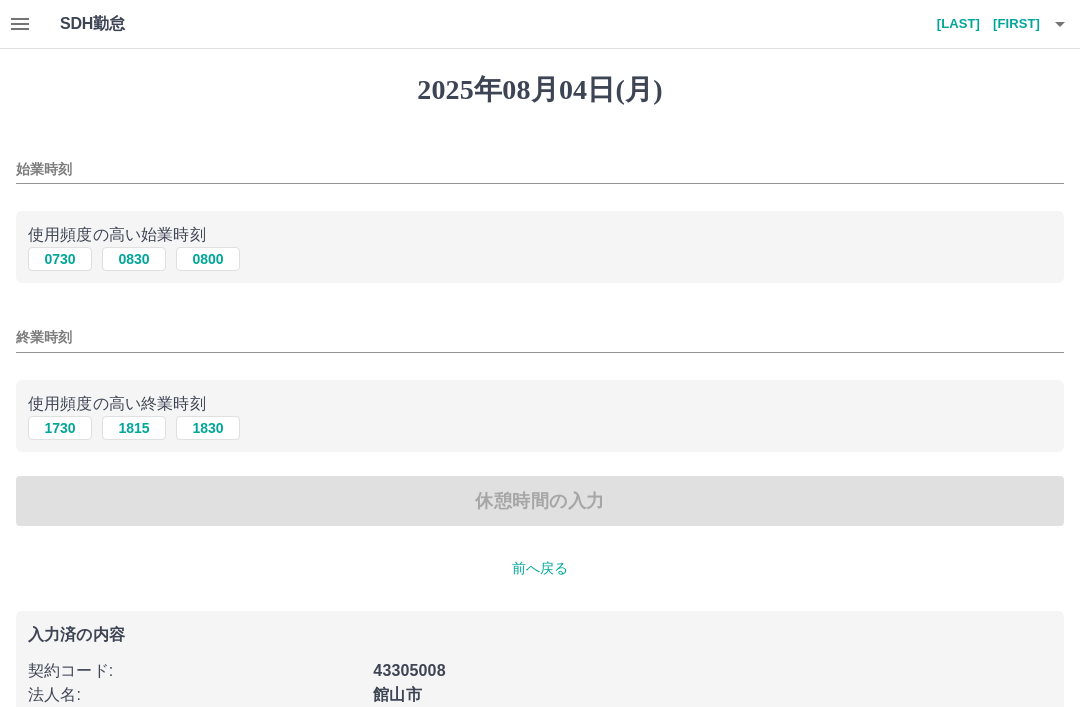 click on "始業時刻" at bounding box center (540, 169) 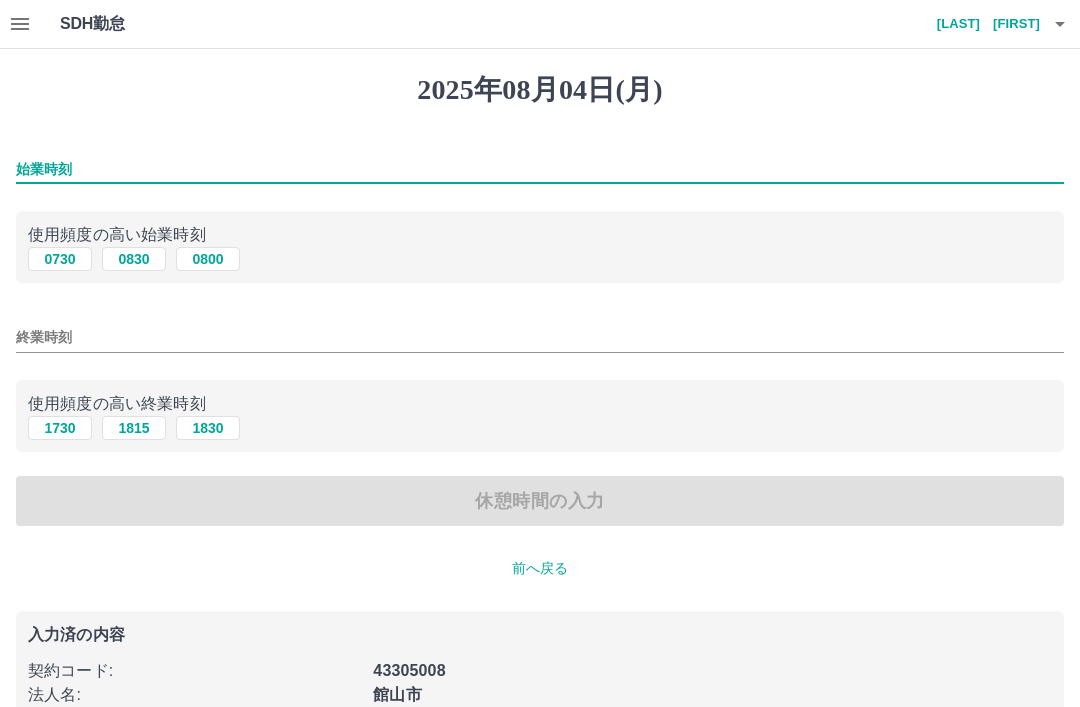 click on "始業時刻" at bounding box center (540, 169) 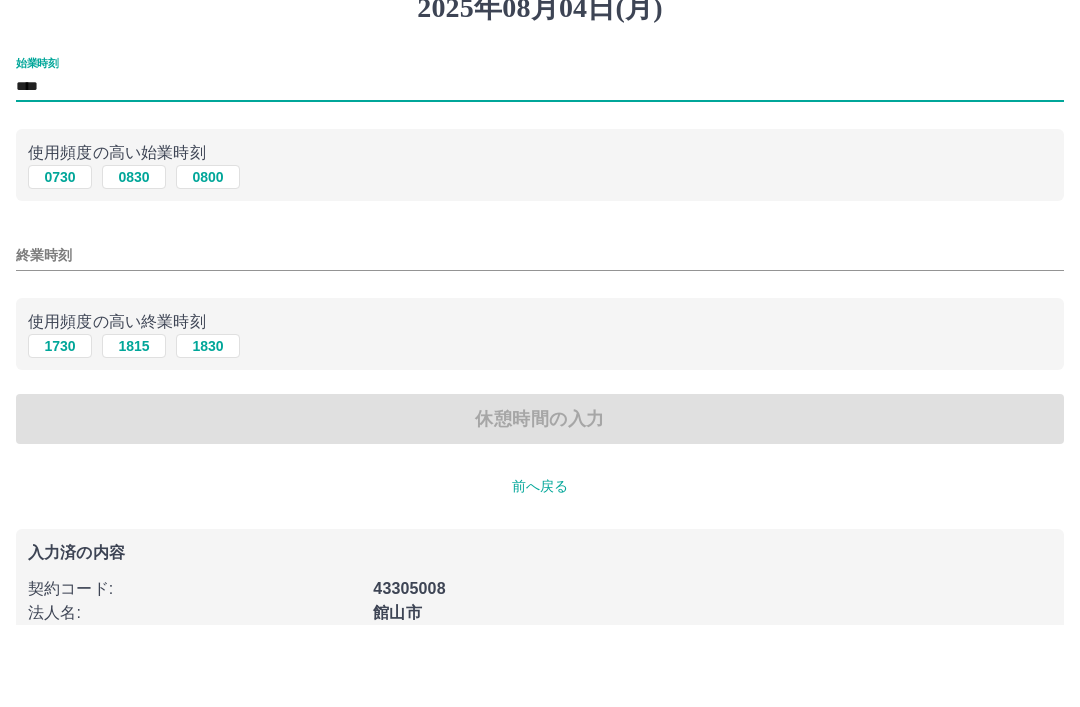 type on "****" 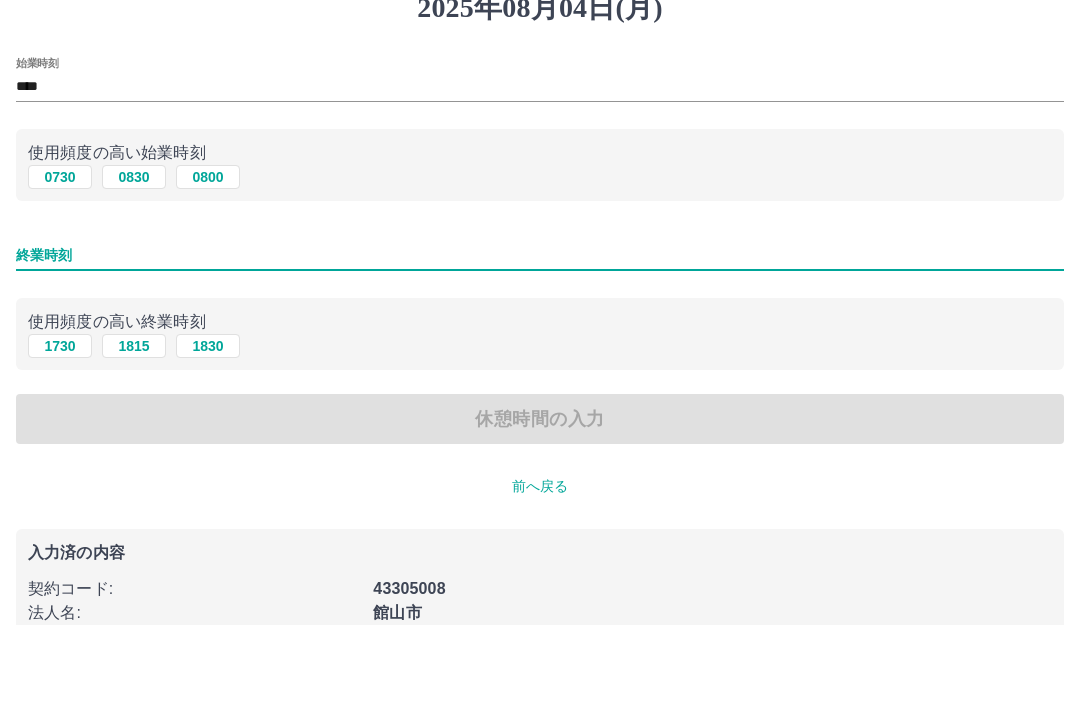 click on "終業時刻" at bounding box center [540, 337] 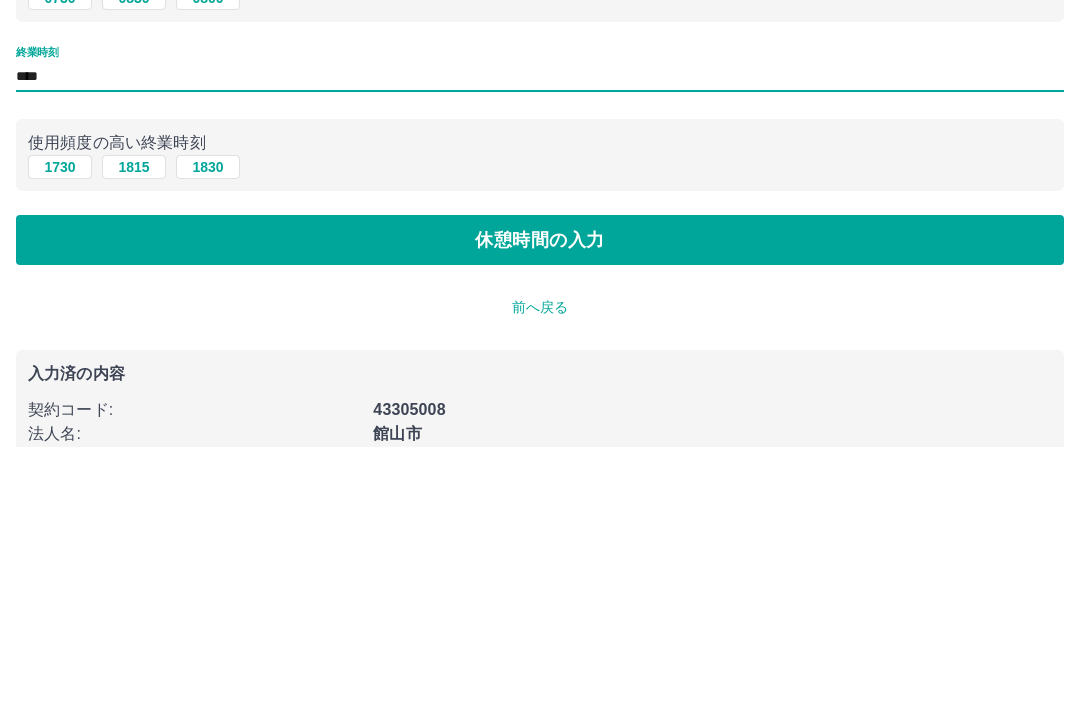 type on "****" 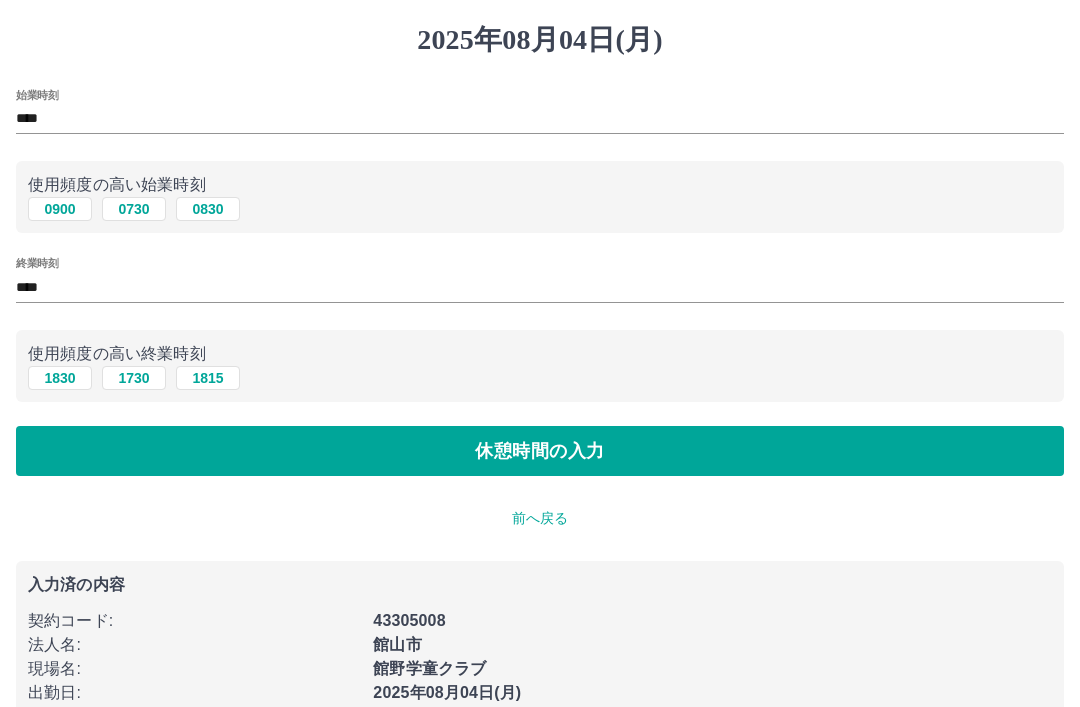 scroll, scrollTop: 0, scrollLeft: 0, axis: both 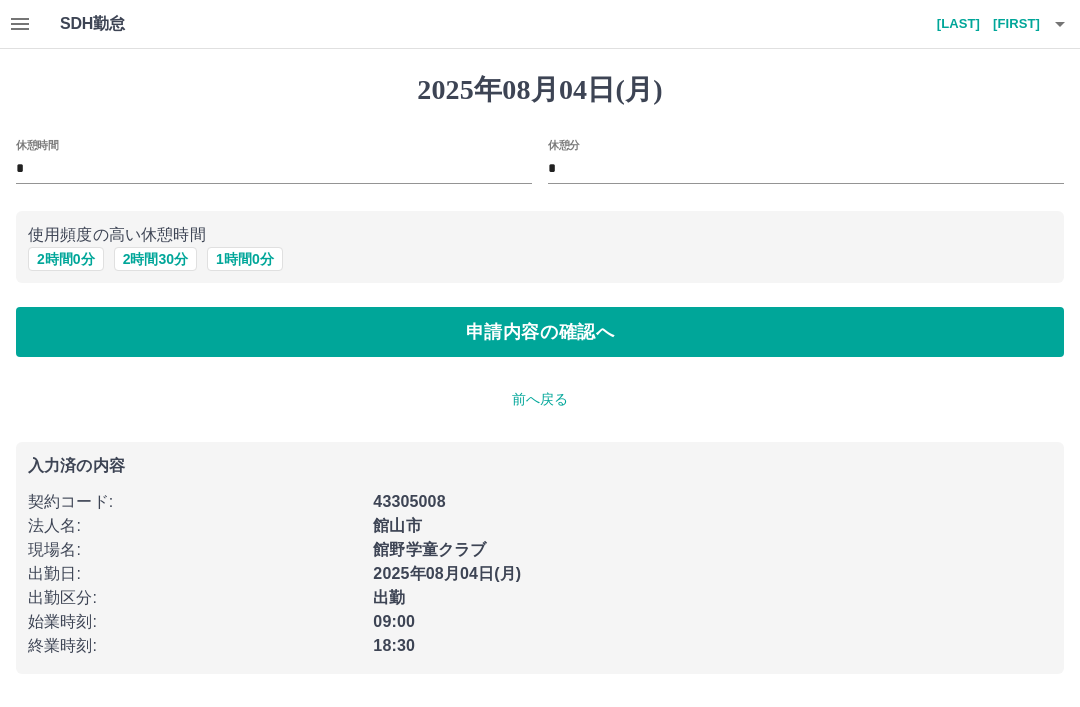 click on "*" at bounding box center (274, 169) 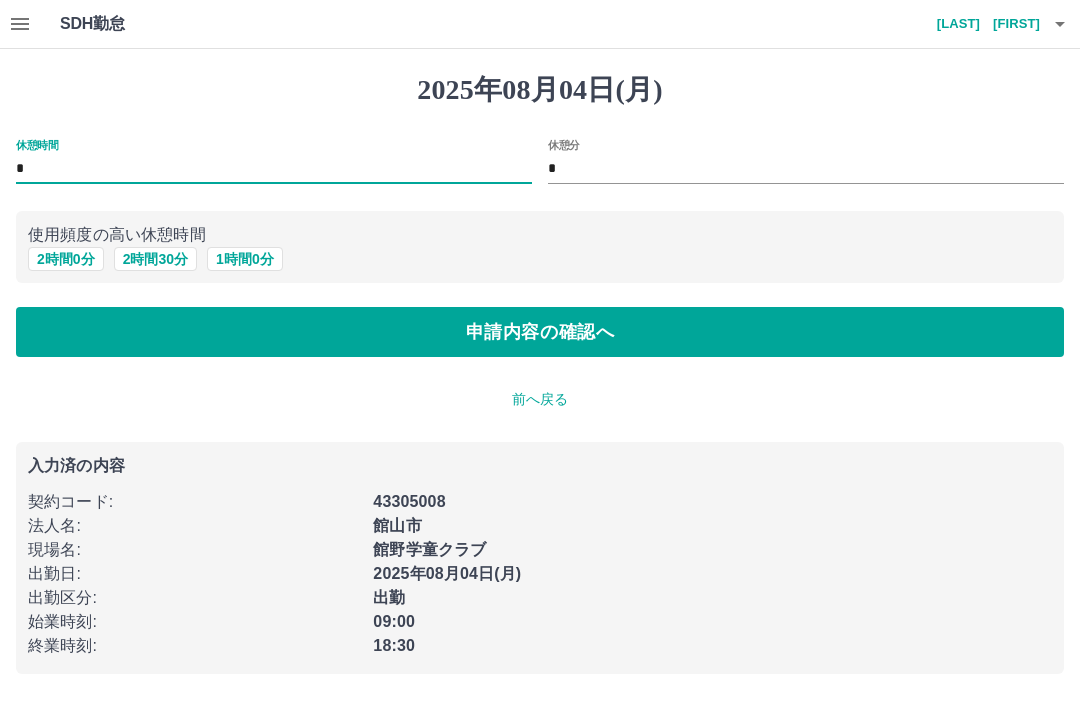 type on "*" 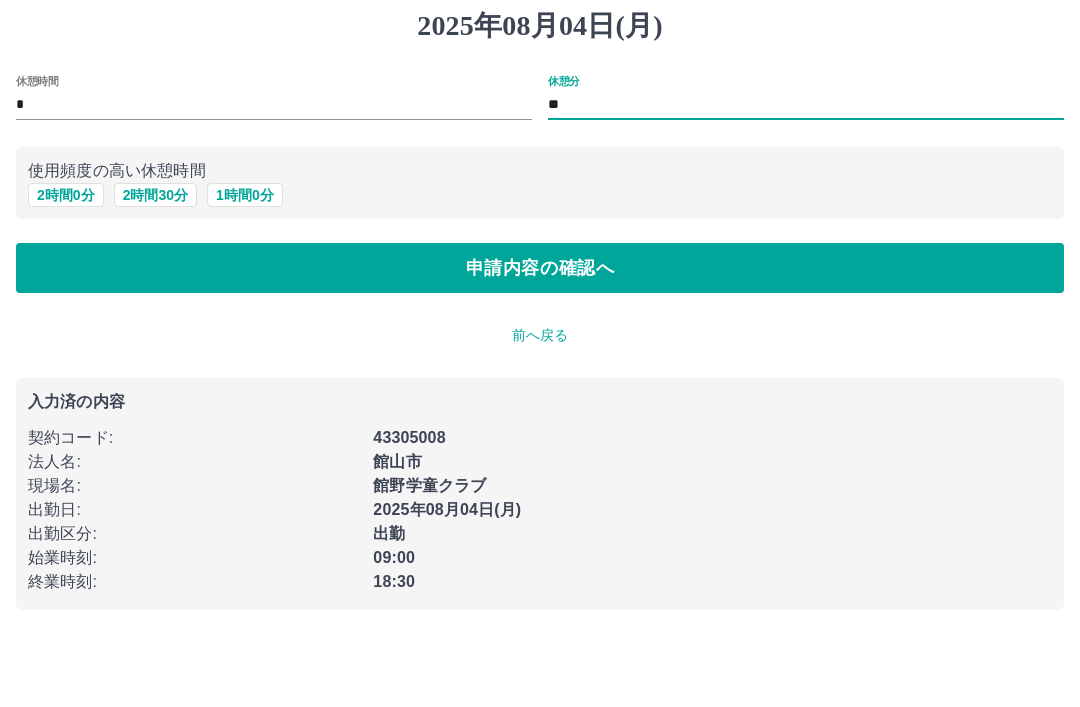 type on "**" 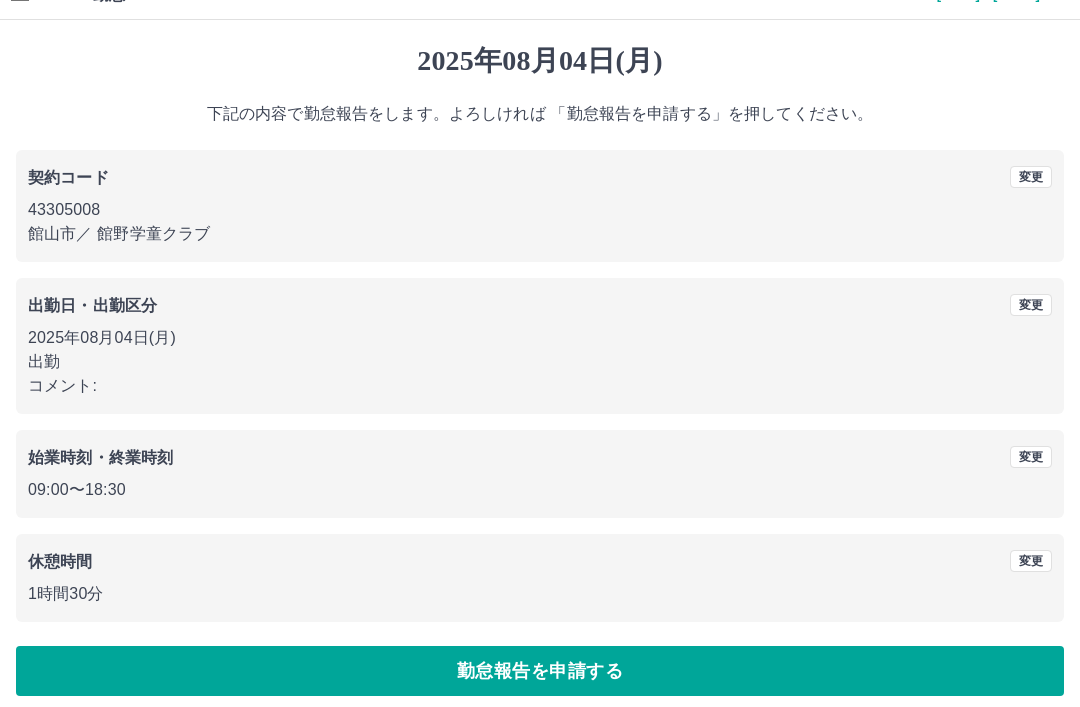 scroll, scrollTop: 41, scrollLeft: 0, axis: vertical 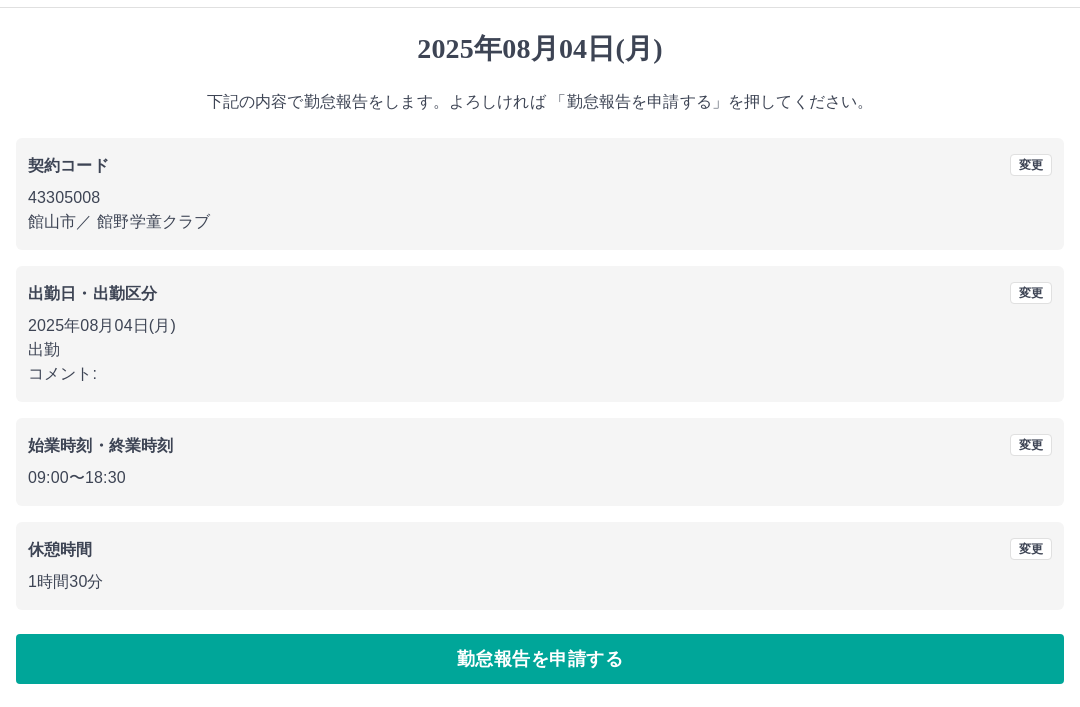 click on "勤怠報告を申請する" at bounding box center [540, 659] 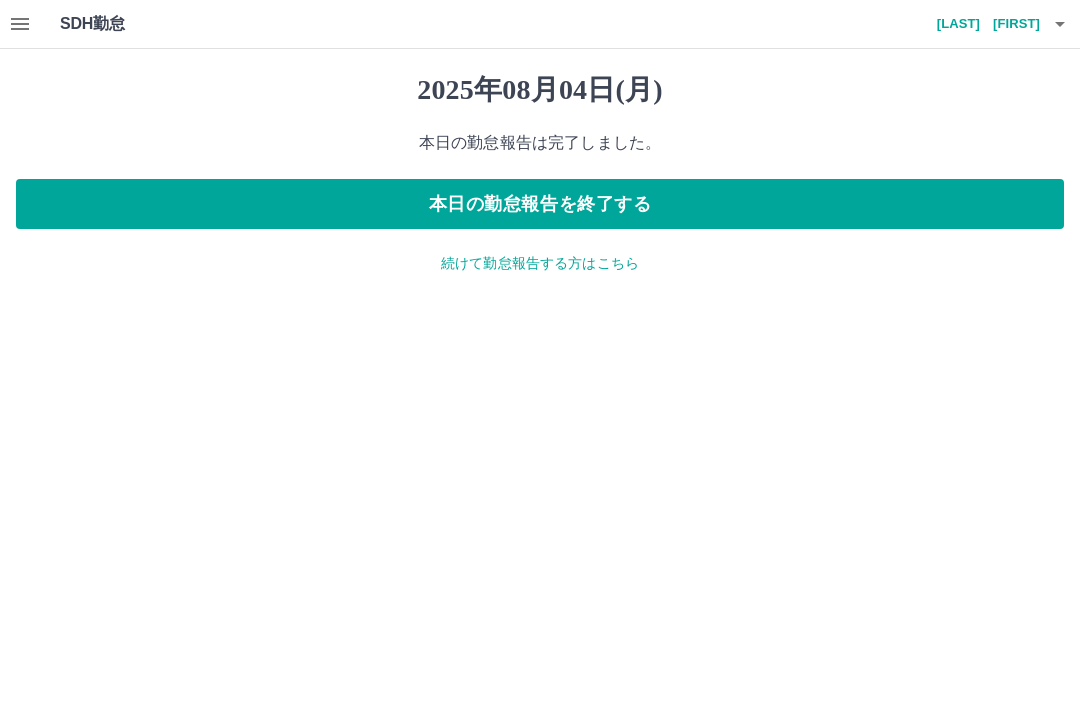 scroll, scrollTop: 0, scrollLeft: 0, axis: both 